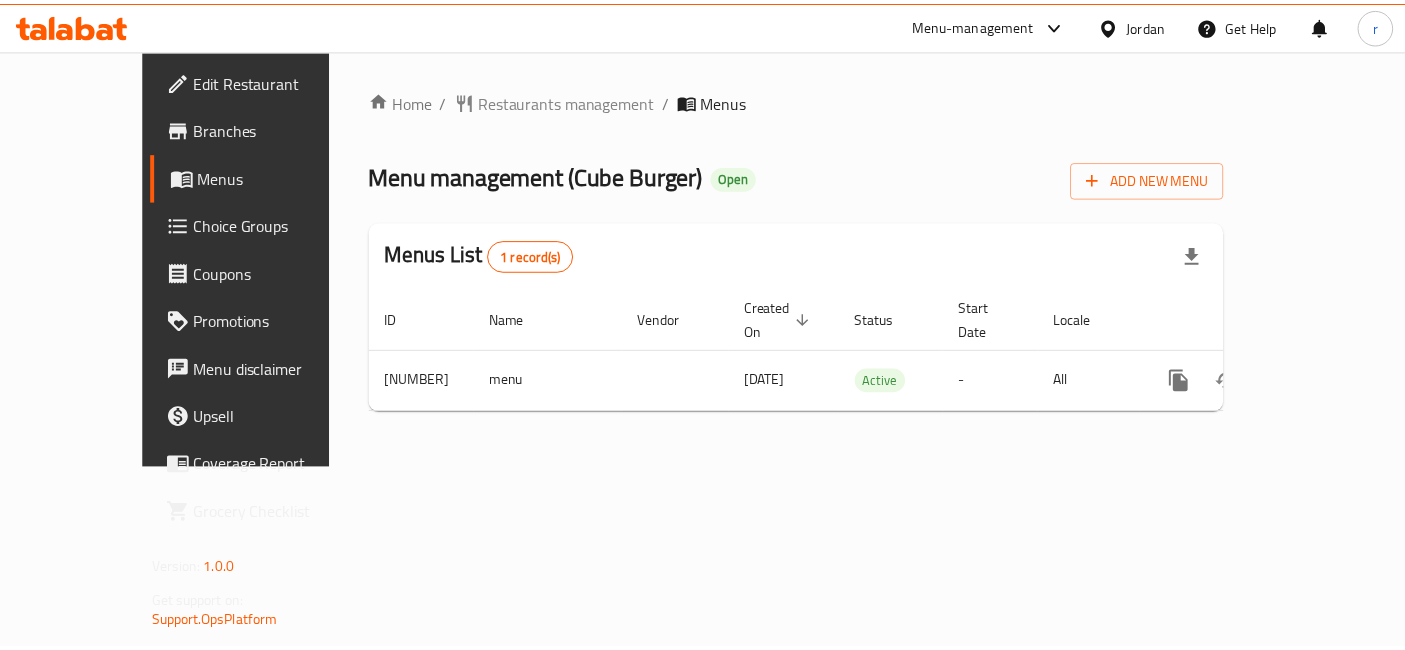 scroll, scrollTop: 0, scrollLeft: 0, axis: both 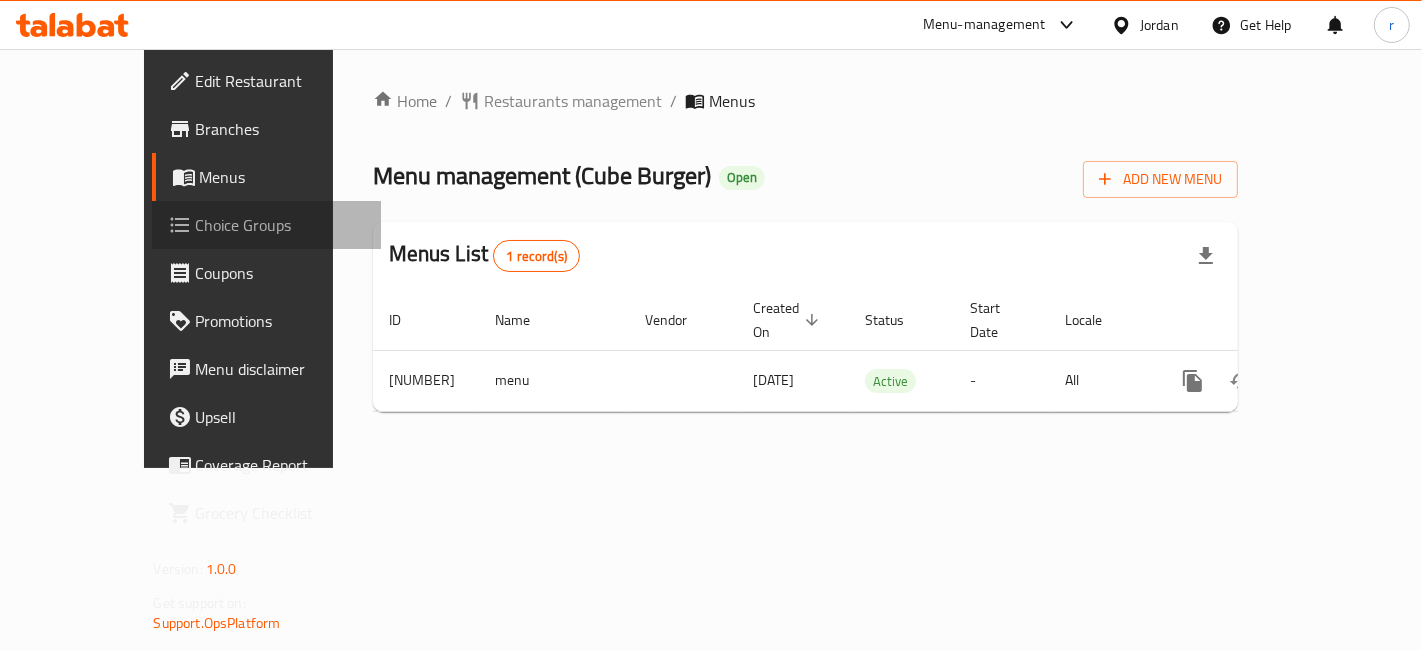 click on "Choice Groups" at bounding box center [280, 225] 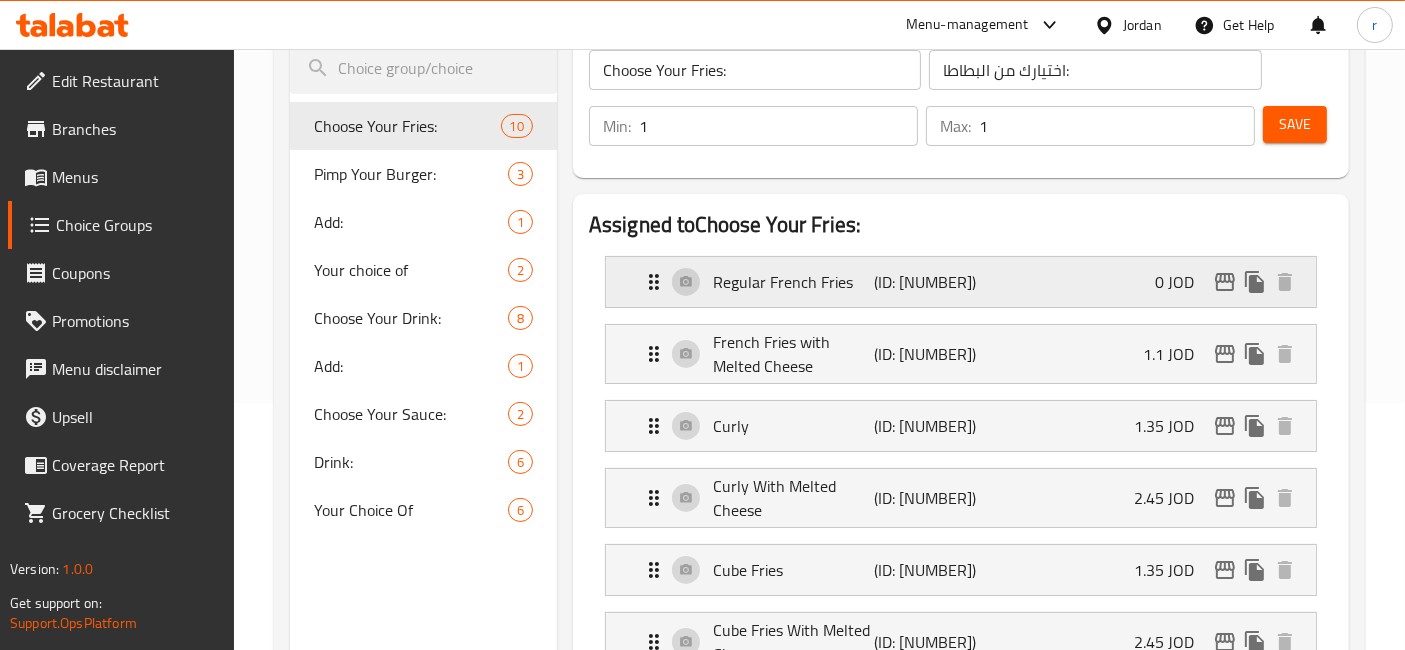 scroll, scrollTop: 111, scrollLeft: 0, axis: vertical 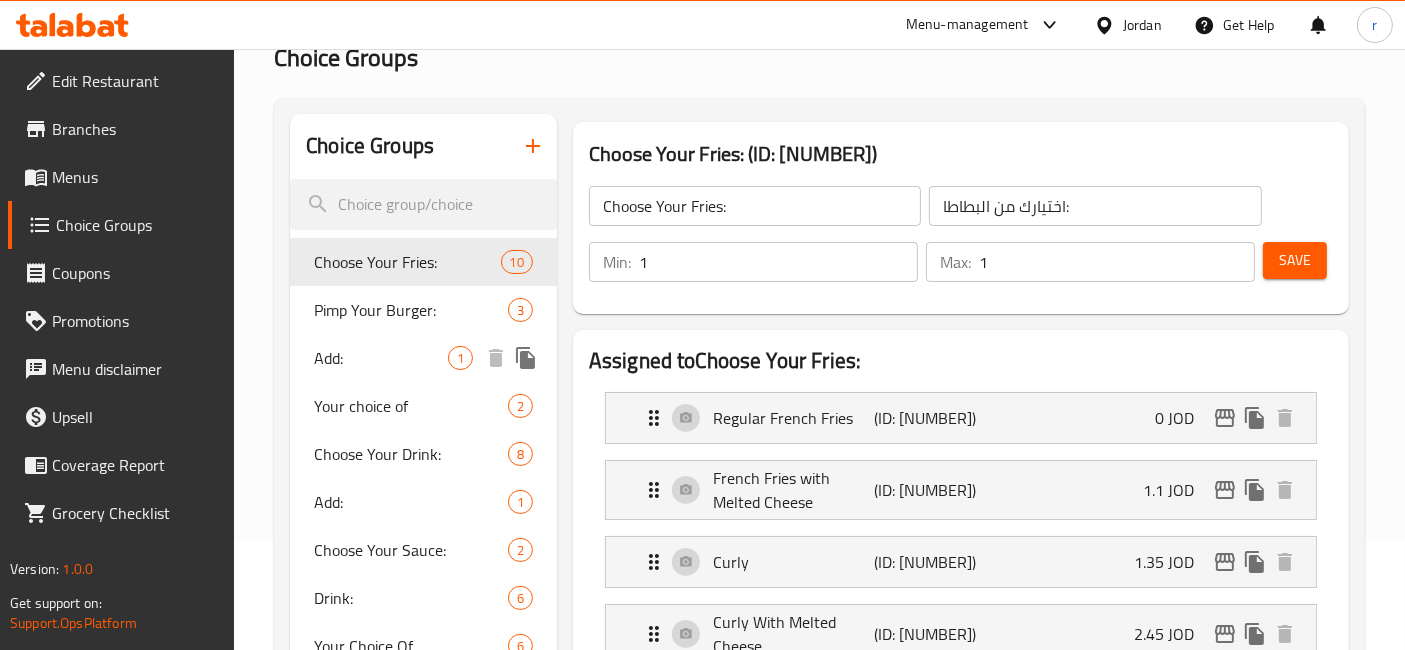 click on "Add:" at bounding box center [381, 358] 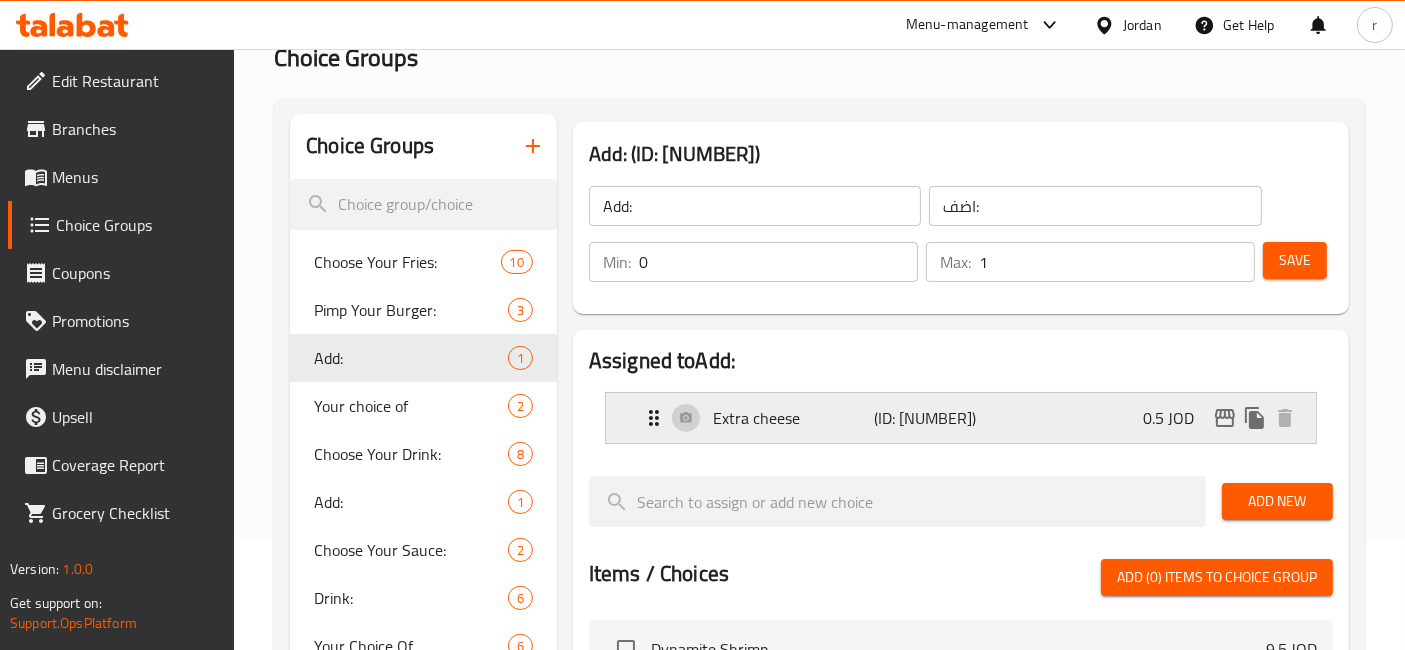 click on "Extra cheese" at bounding box center (793, 418) 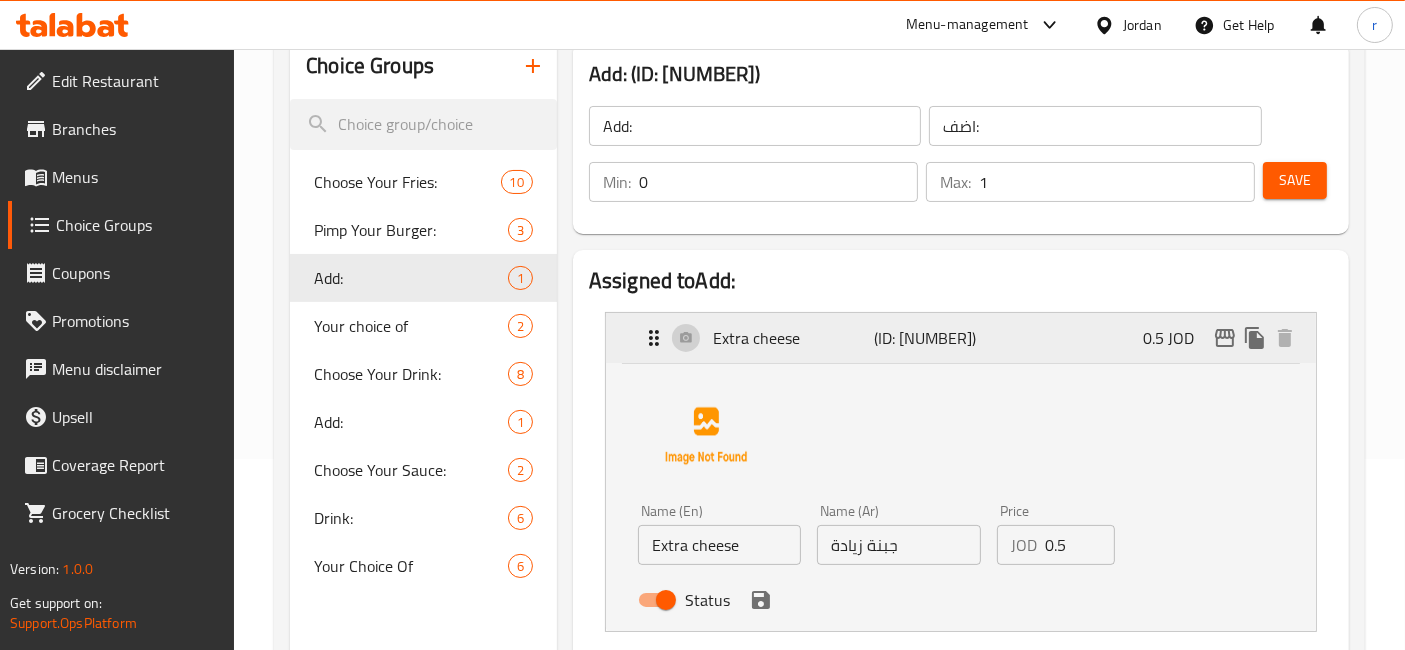 scroll, scrollTop: 111, scrollLeft: 0, axis: vertical 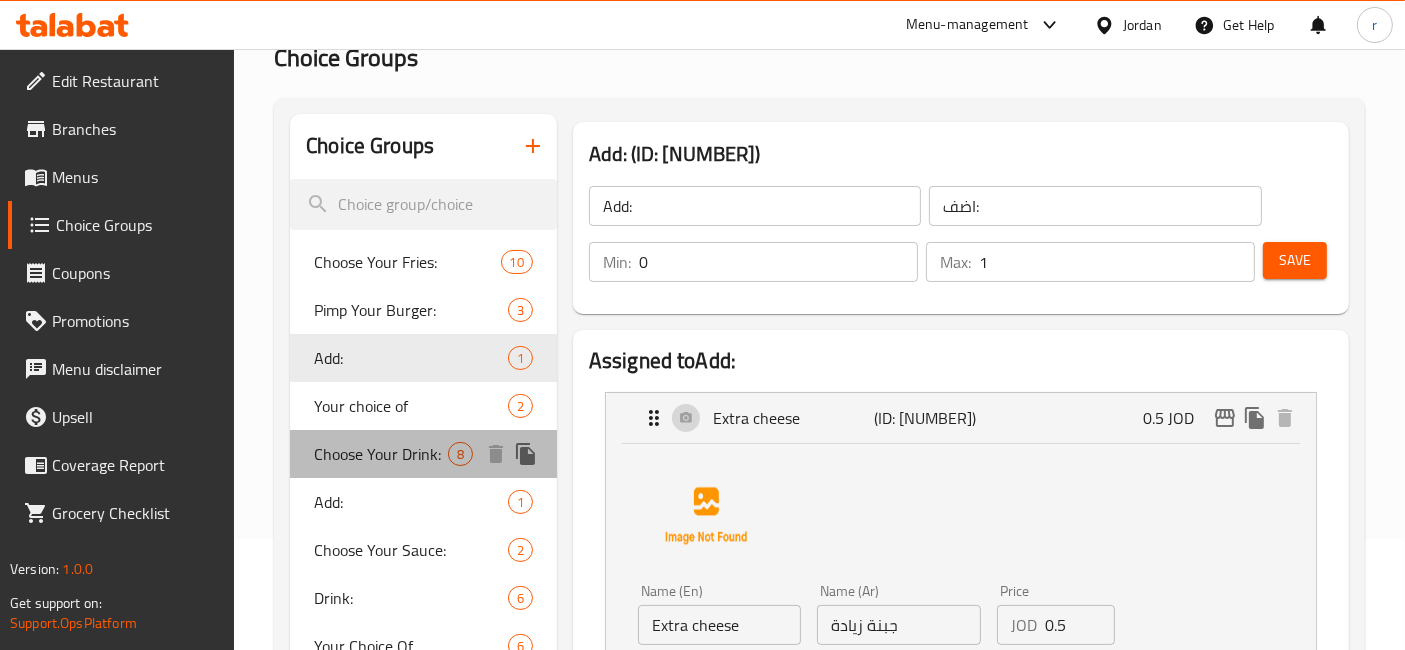 click on "Choose Your Drink:" at bounding box center [381, 454] 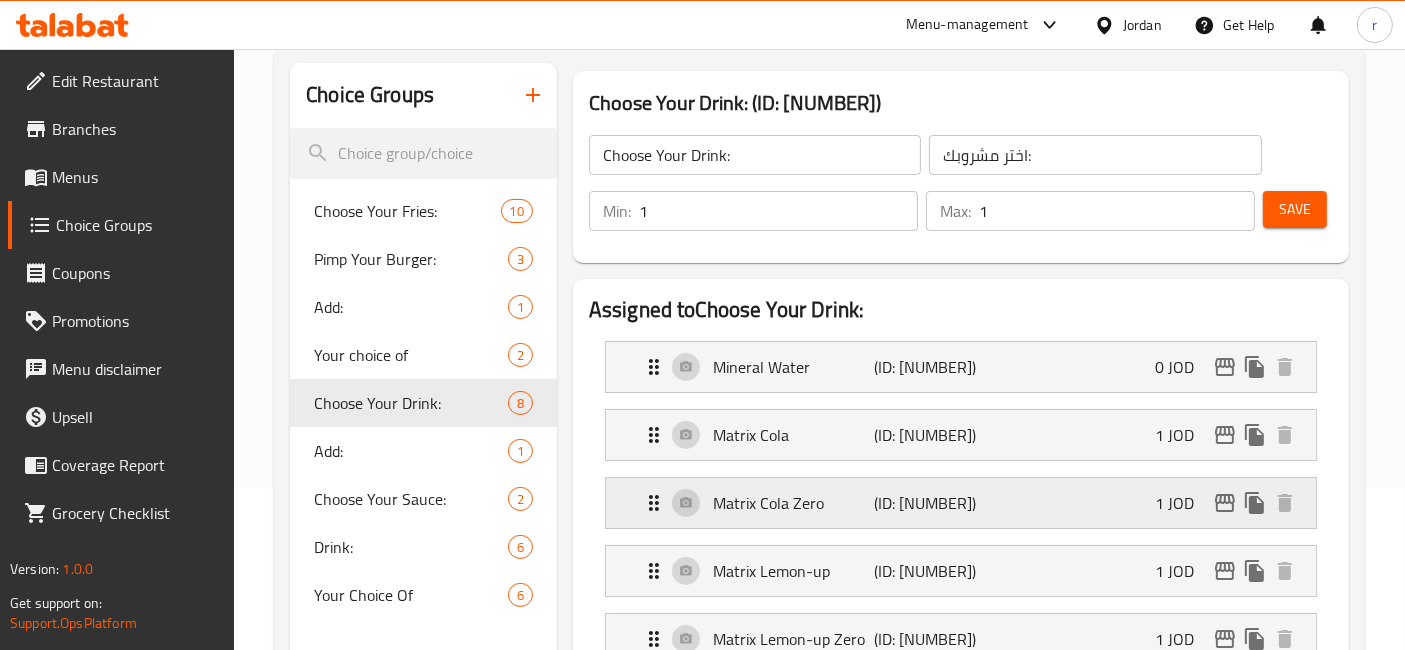 scroll, scrollTop: 111, scrollLeft: 0, axis: vertical 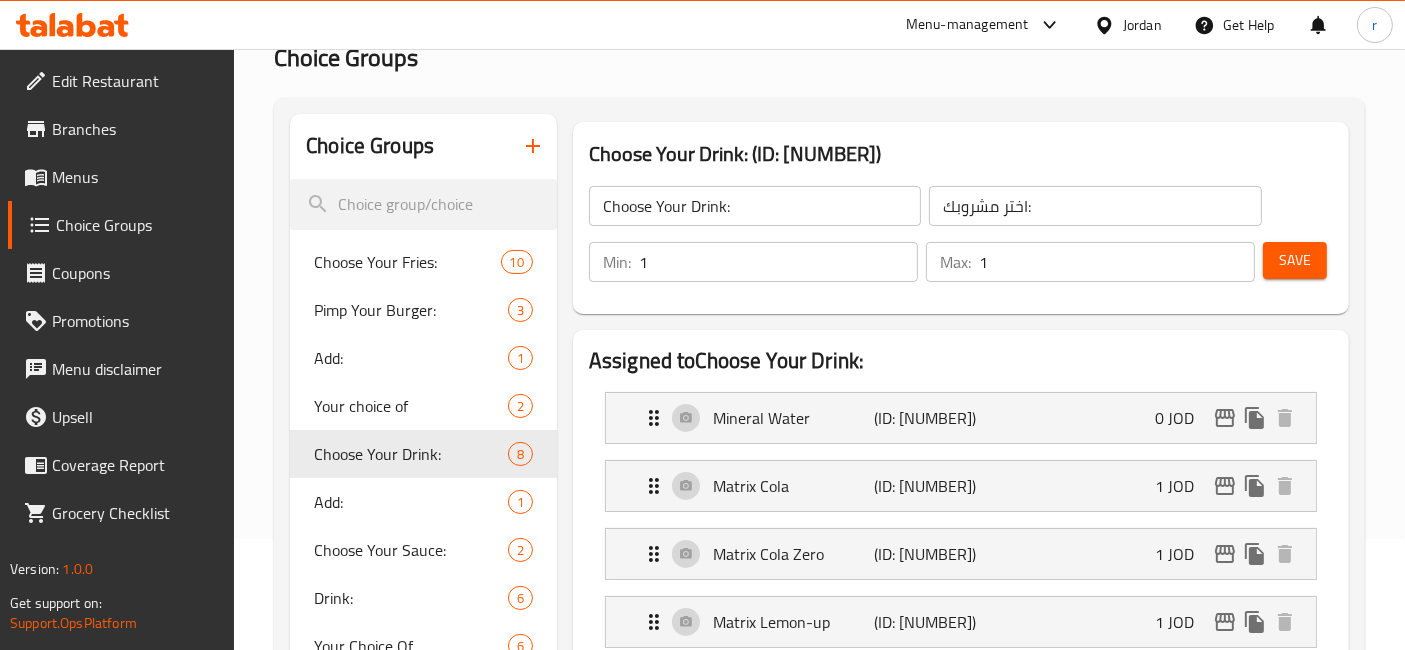 click on "Edit Restaurant" at bounding box center [135, 81] 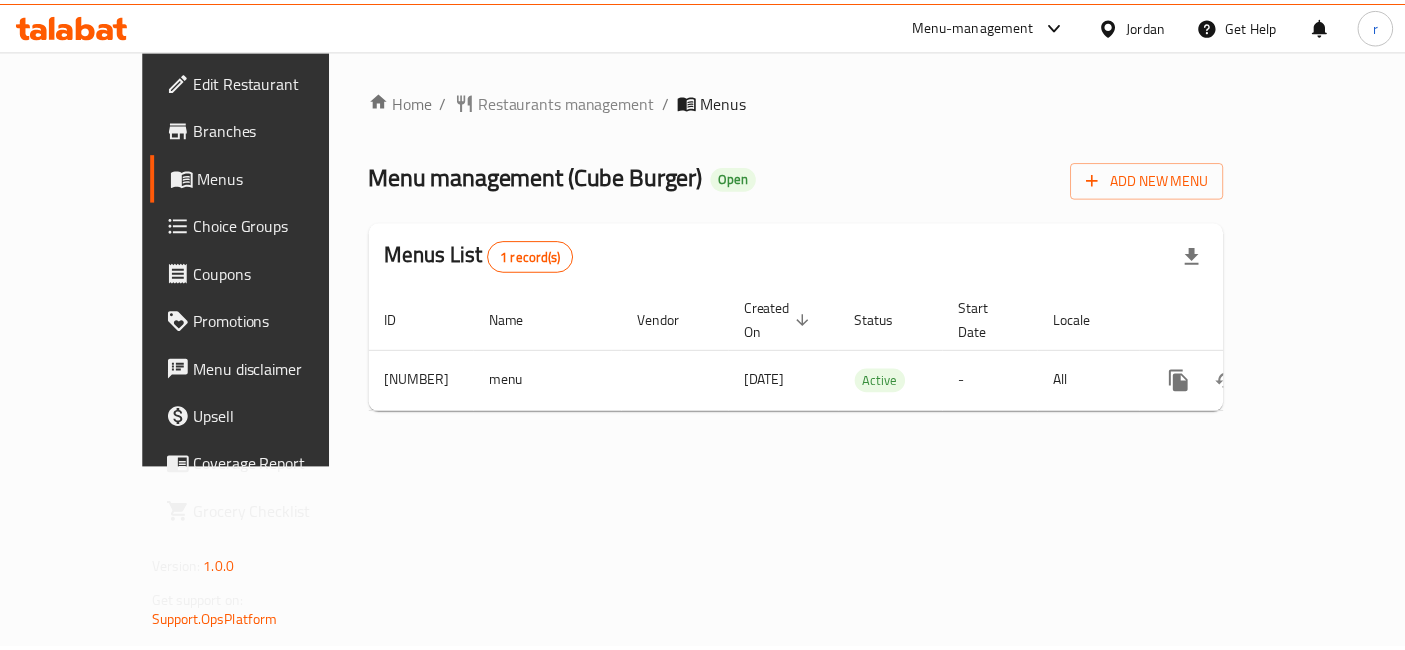 scroll, scrollTop: 0, scrollLeft: 0, axis: both 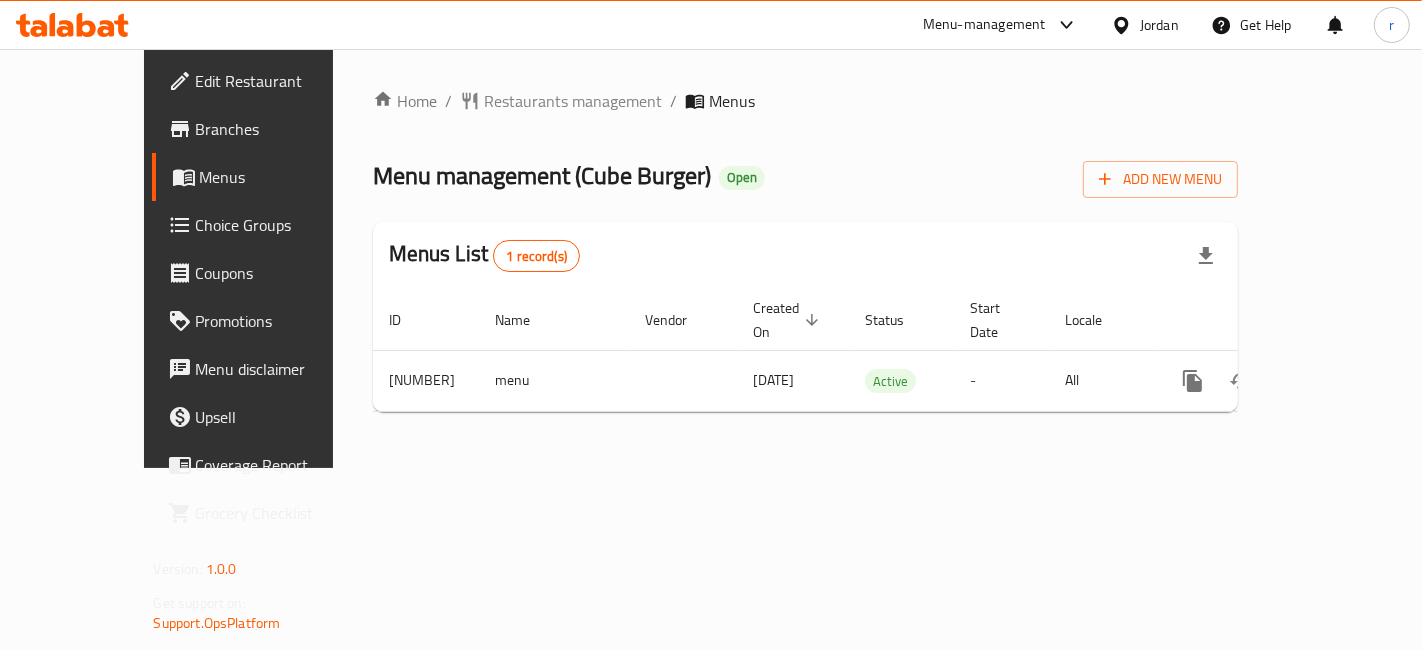 click on "Choice Groups" at bounding box center (280, 225) 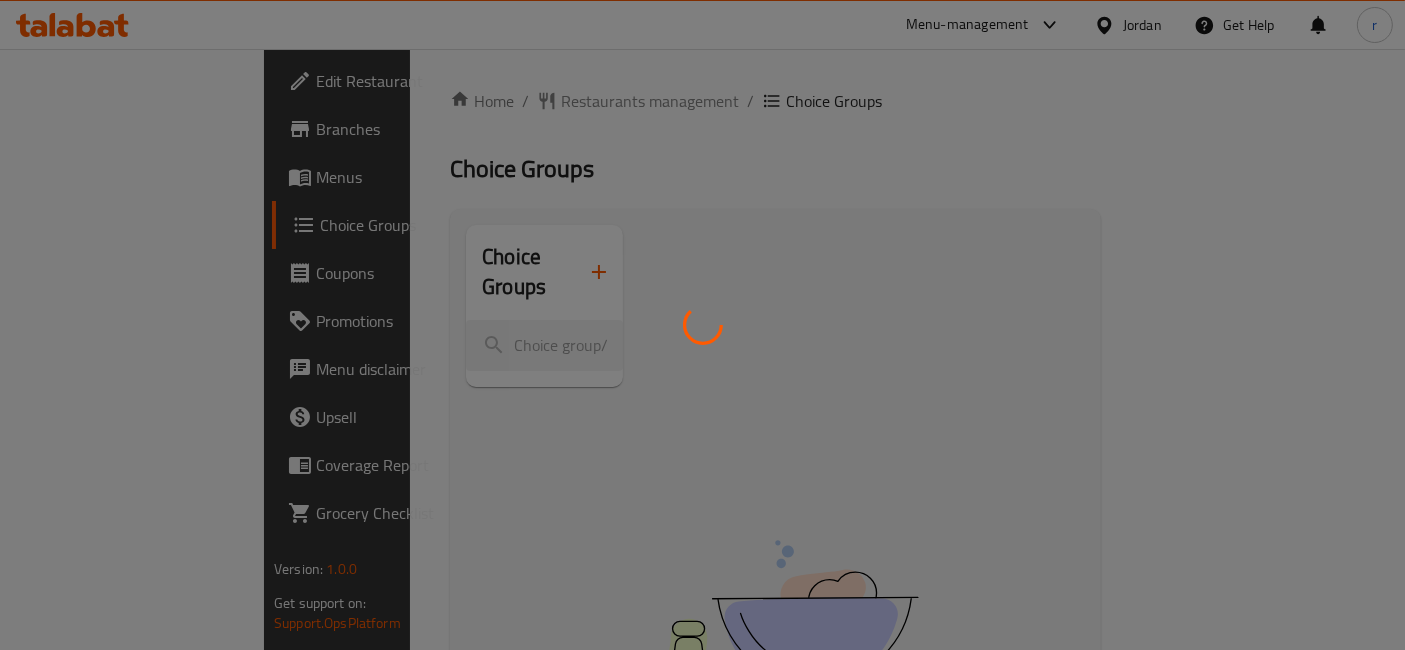 scroll, scrollTop: 111, scrollLeft: 0, axis: vertical 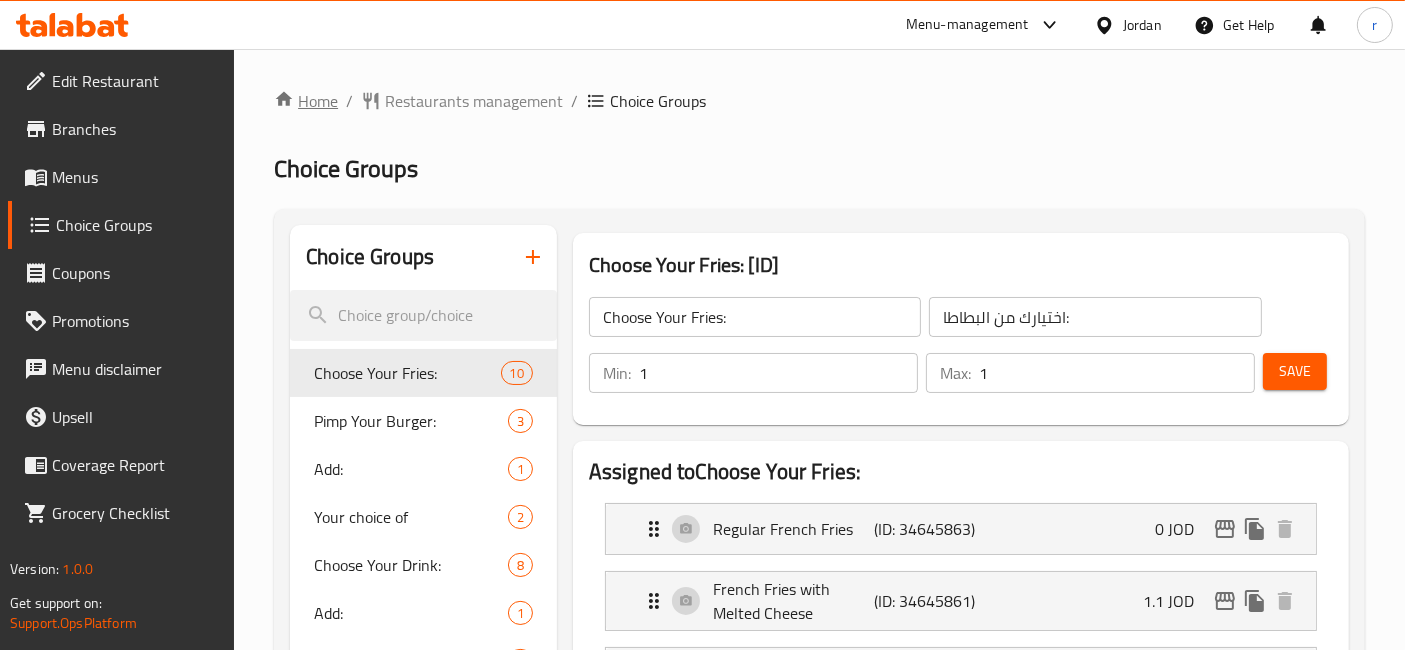 click on "Home" at bounding box center [306, 101] 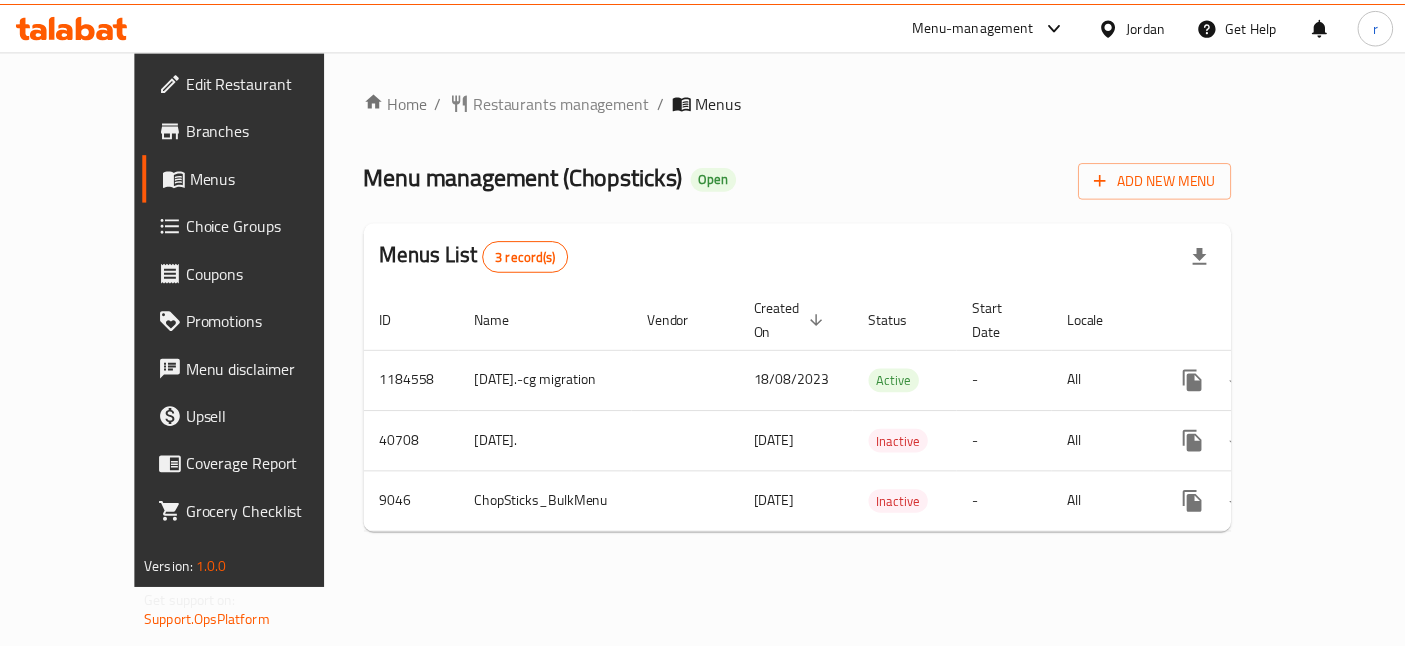 scroll, scrollTop: 0, scrollLeft: 0, axis: both 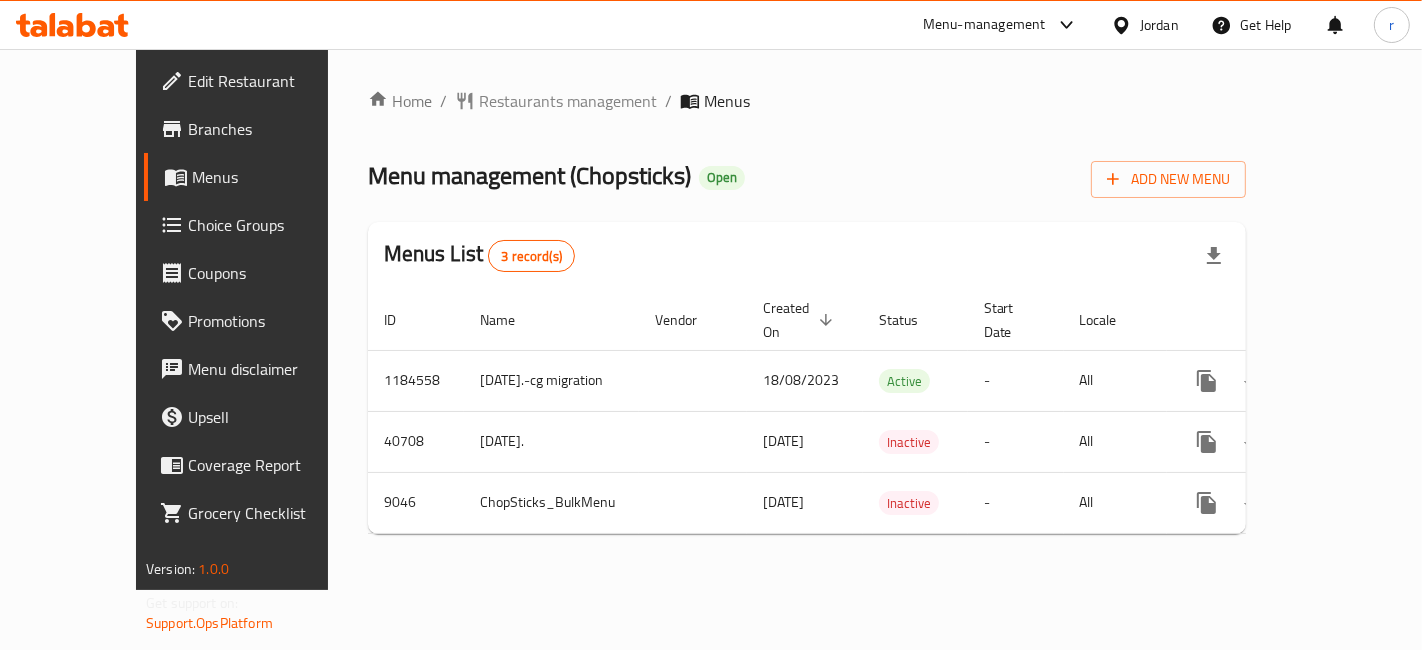 click on "Choice Groups" at bounding box center [272, 225] 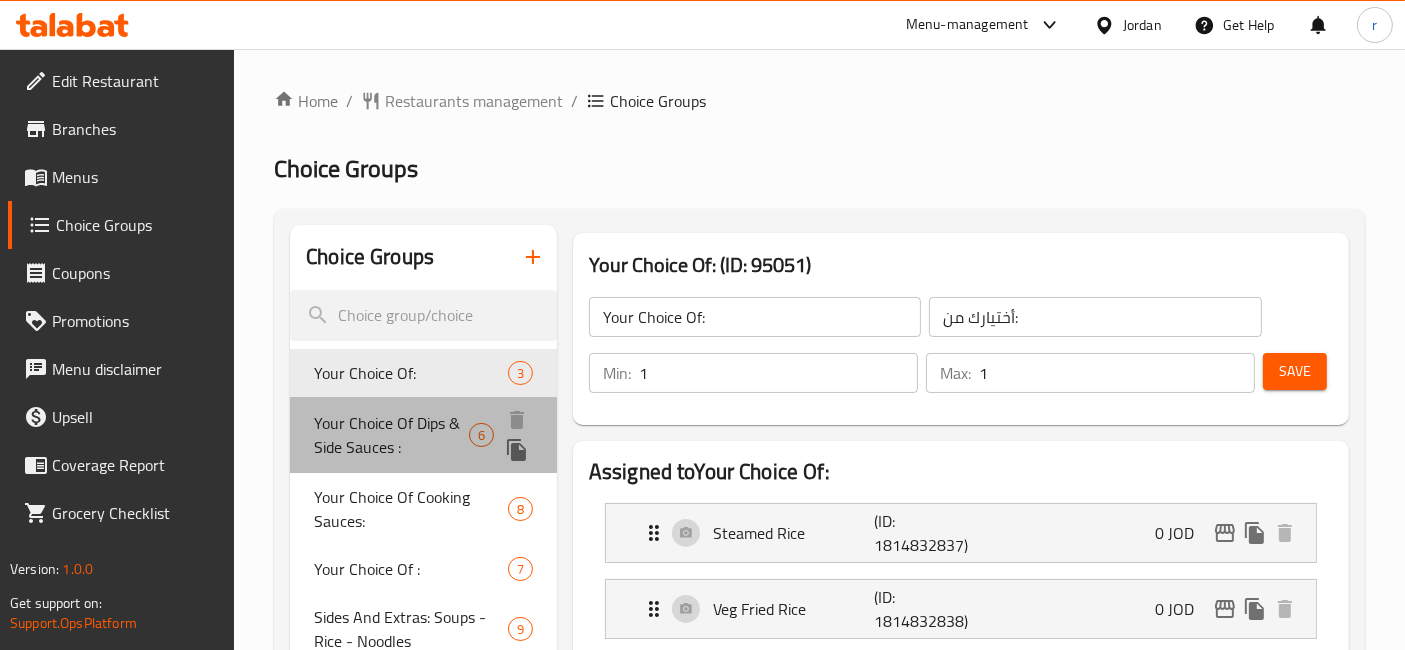 click on "Your Choice Of Dips & Side Sauces :" at bounding box center (391, 435) 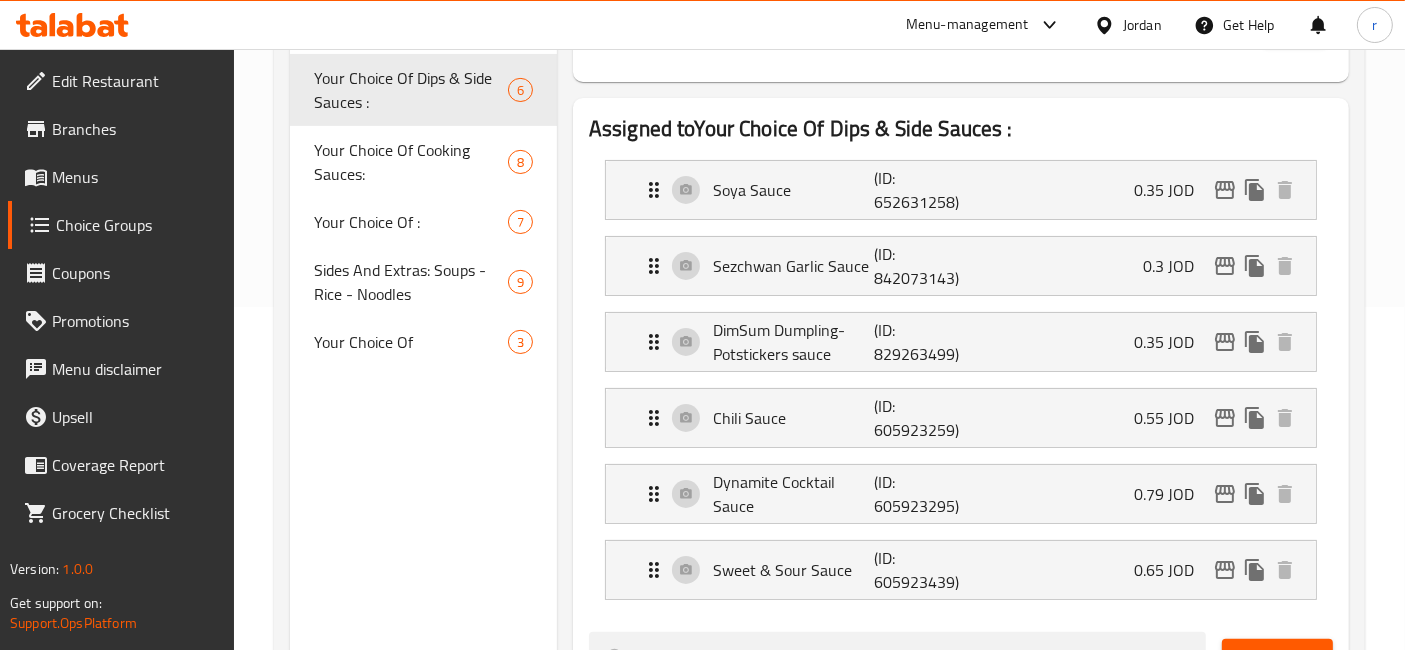 scroll, scrollTop: 222, scrollLeft: 0, axis: vertical 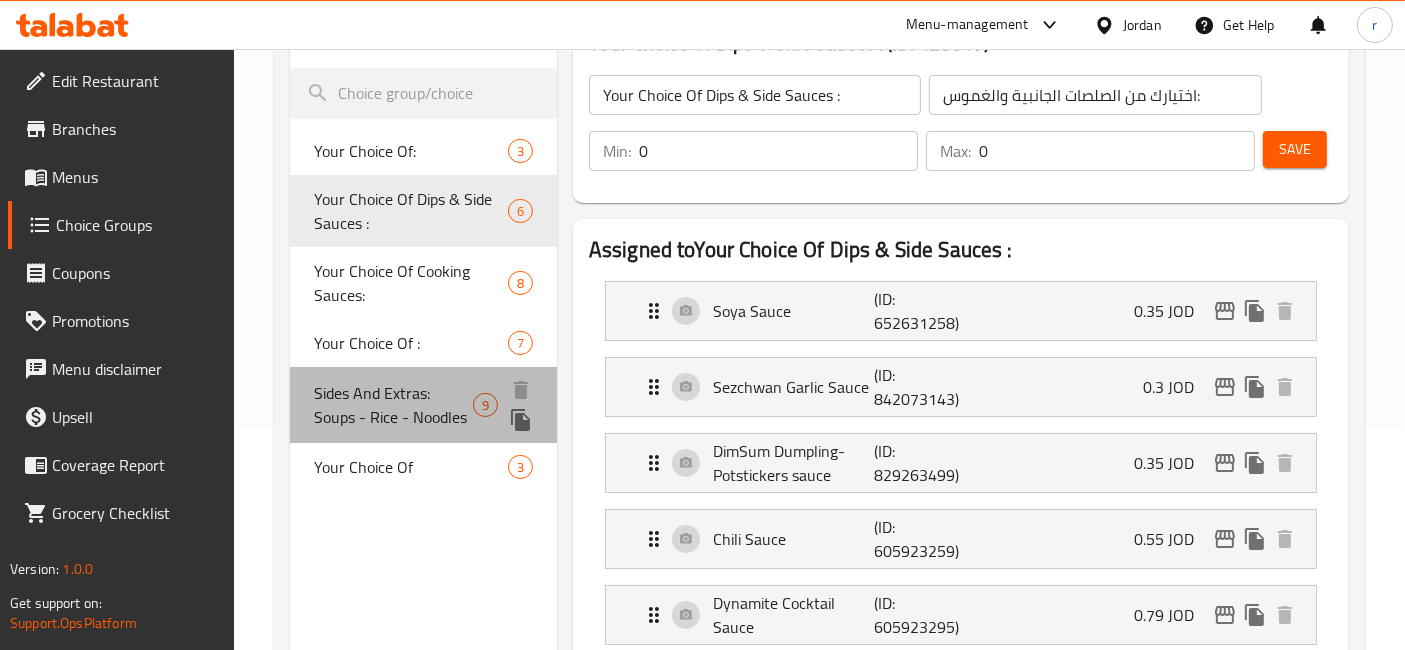 click on "Sides And Extras: Soups - Rice - Noodles" at bounding box center (393, 405) 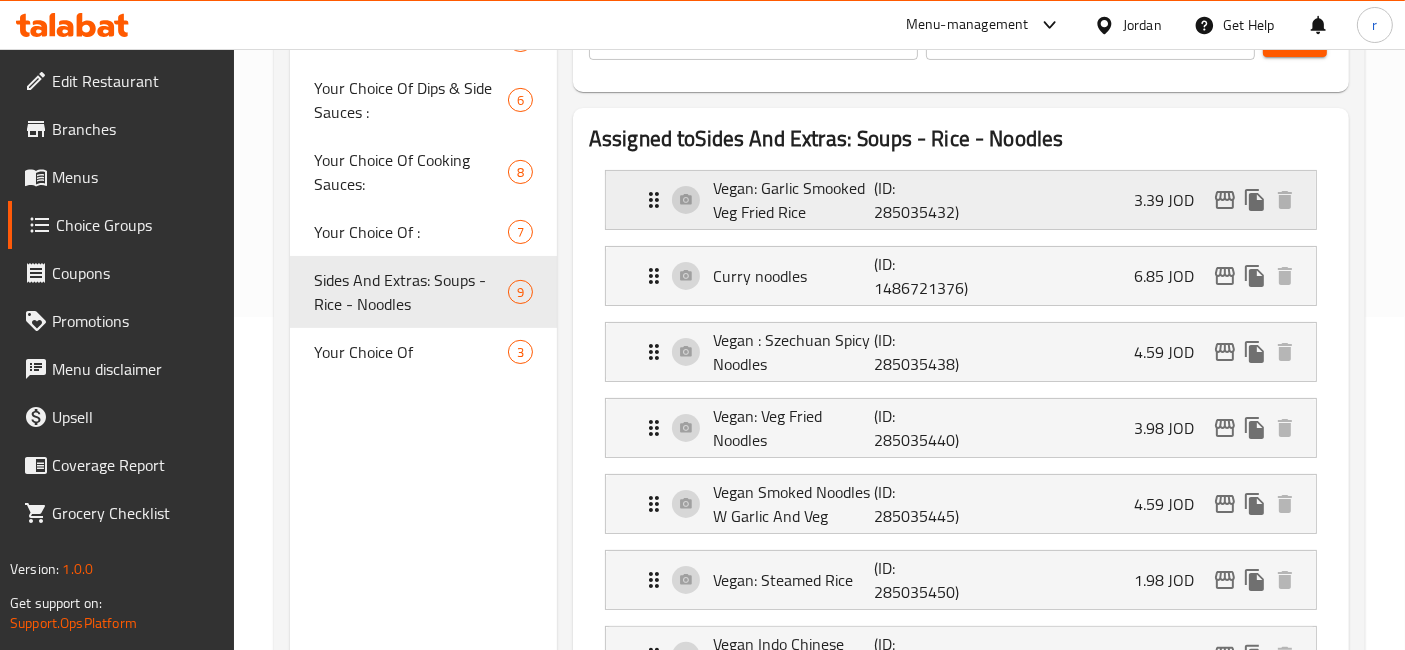 scroll, scrollTop: 555, scrollLeft: 0, axis: vertical 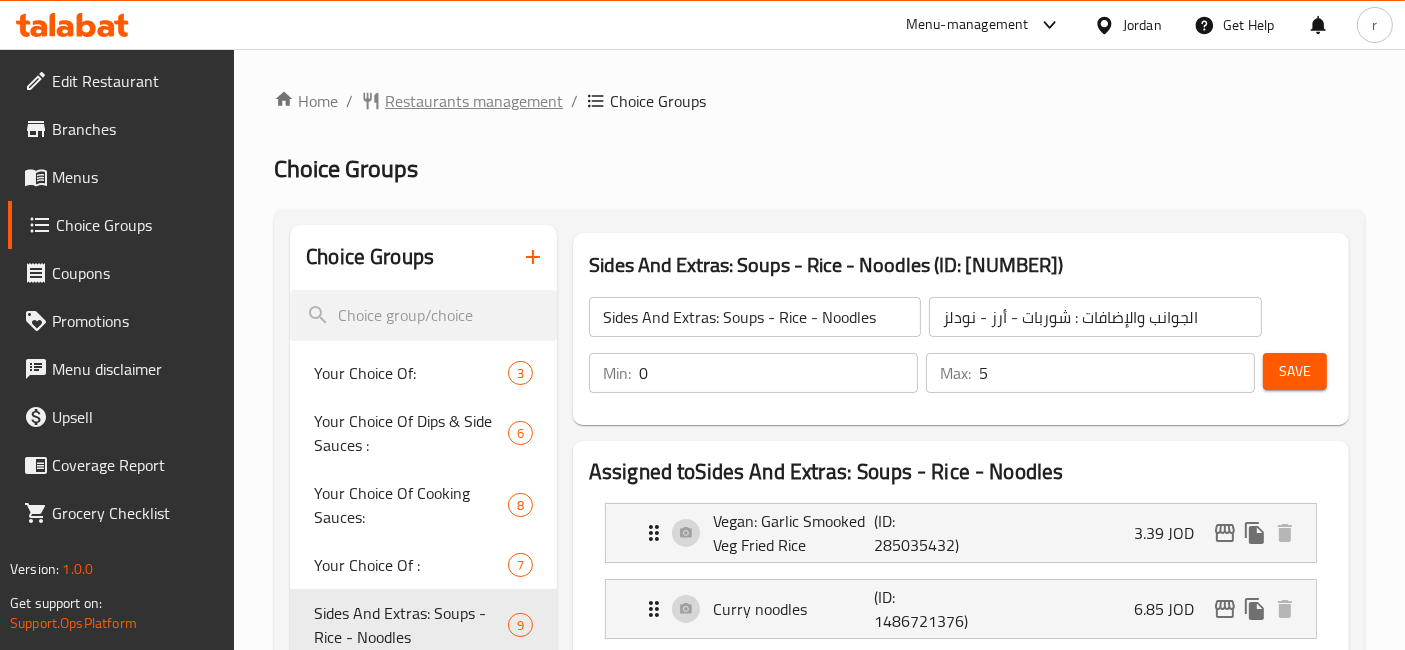 click on "Restaurants management" at bounding box center (474, 101) 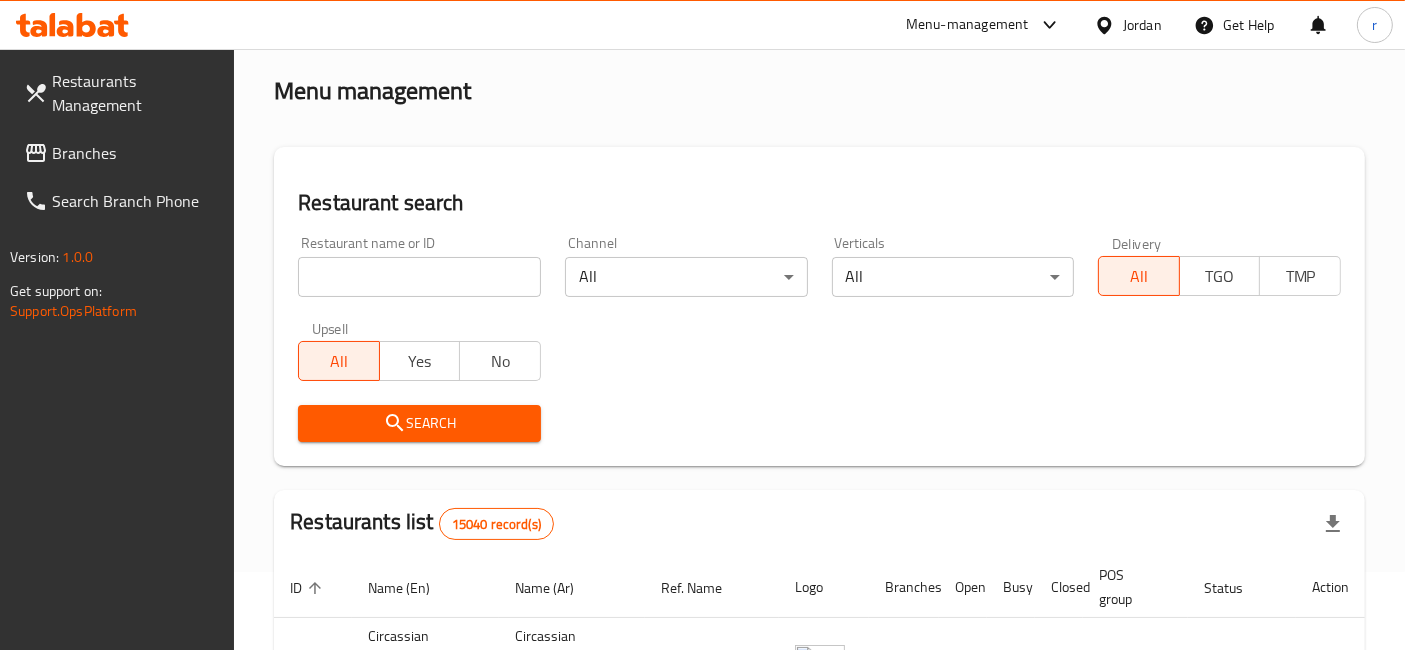 scroll, scrollTop: 0, scrollLeft: 0, axis: both 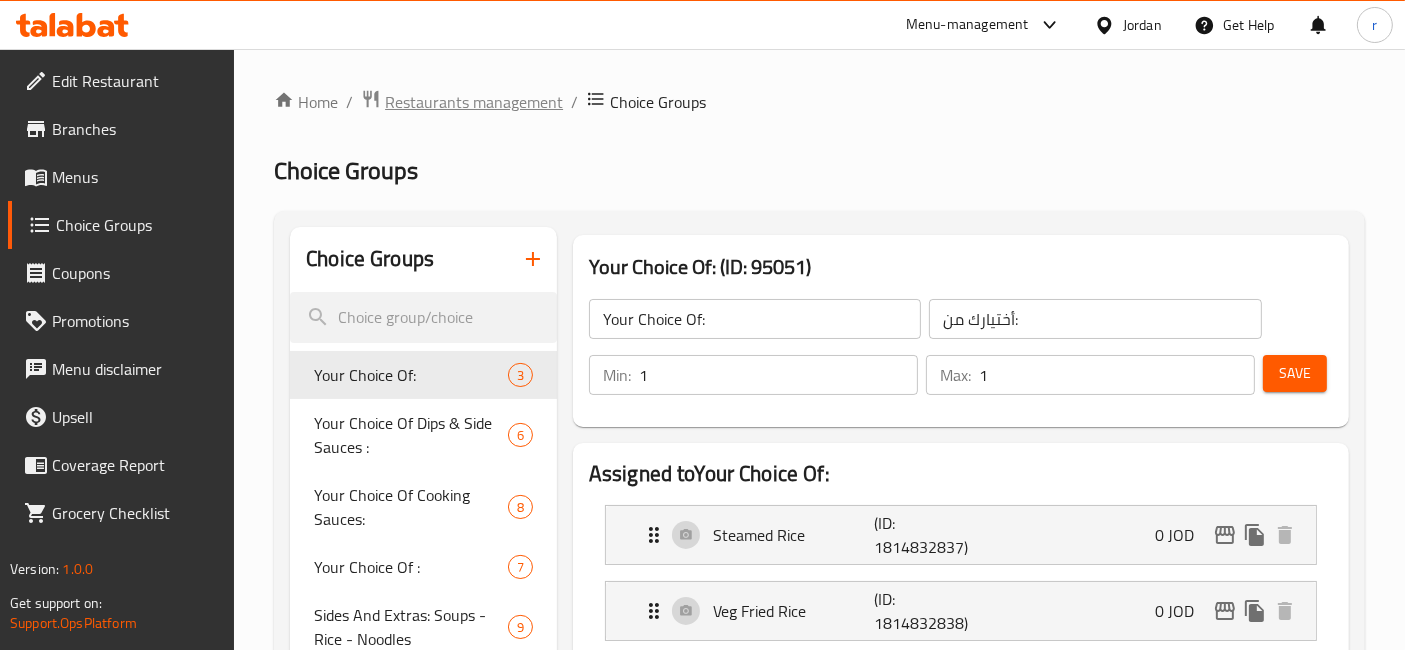 click on "Restaurants management" at bounding box center [474, 102] 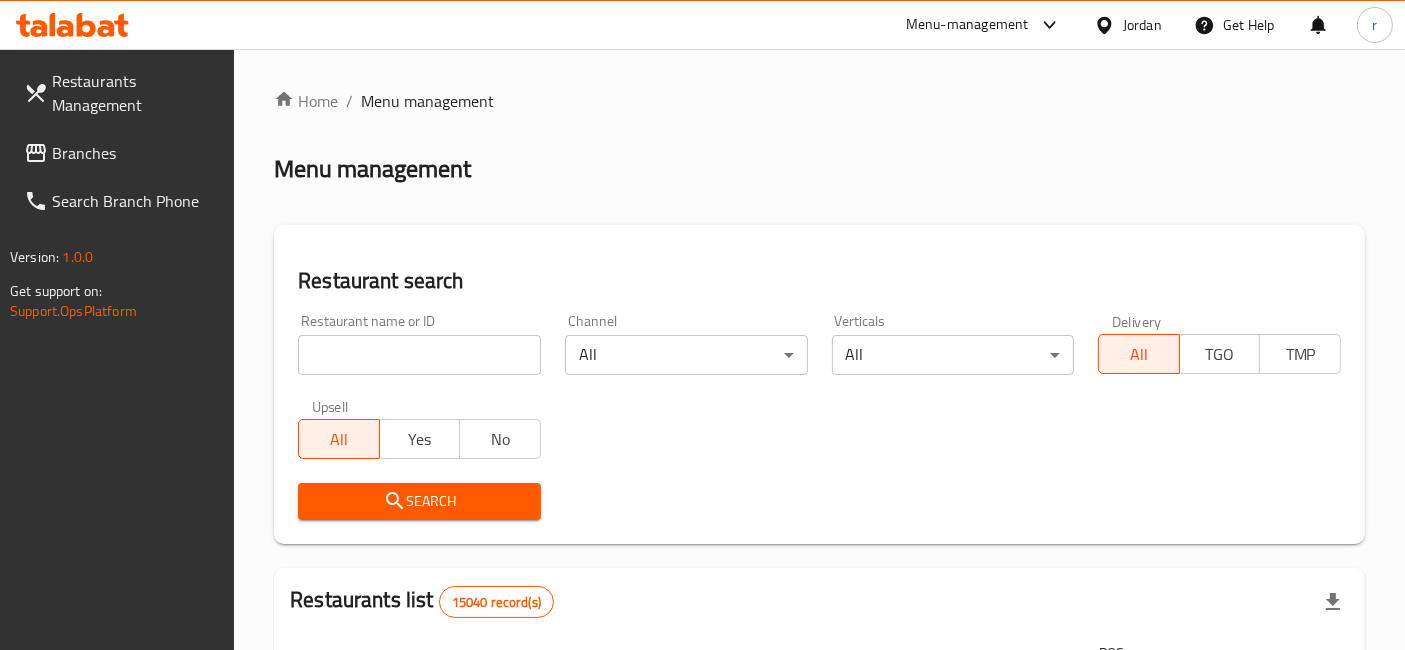 click at bounding box center [419, 355] 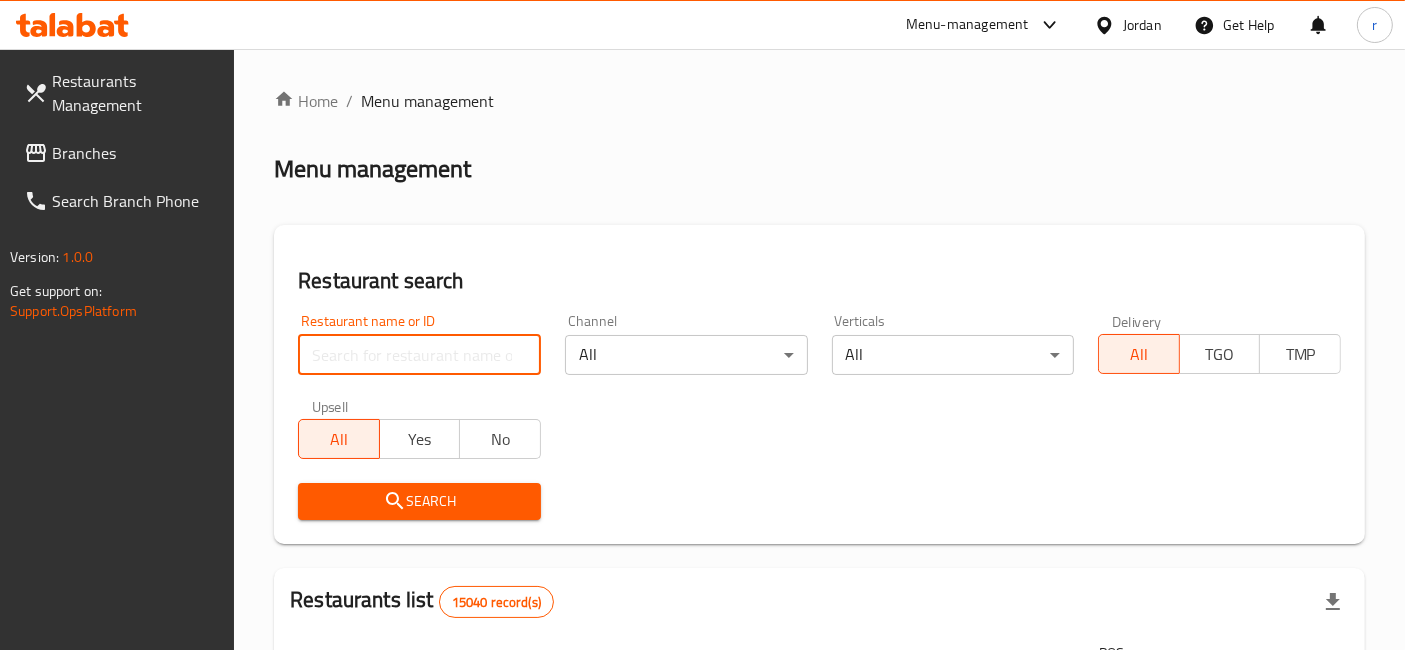 paste on "4846" 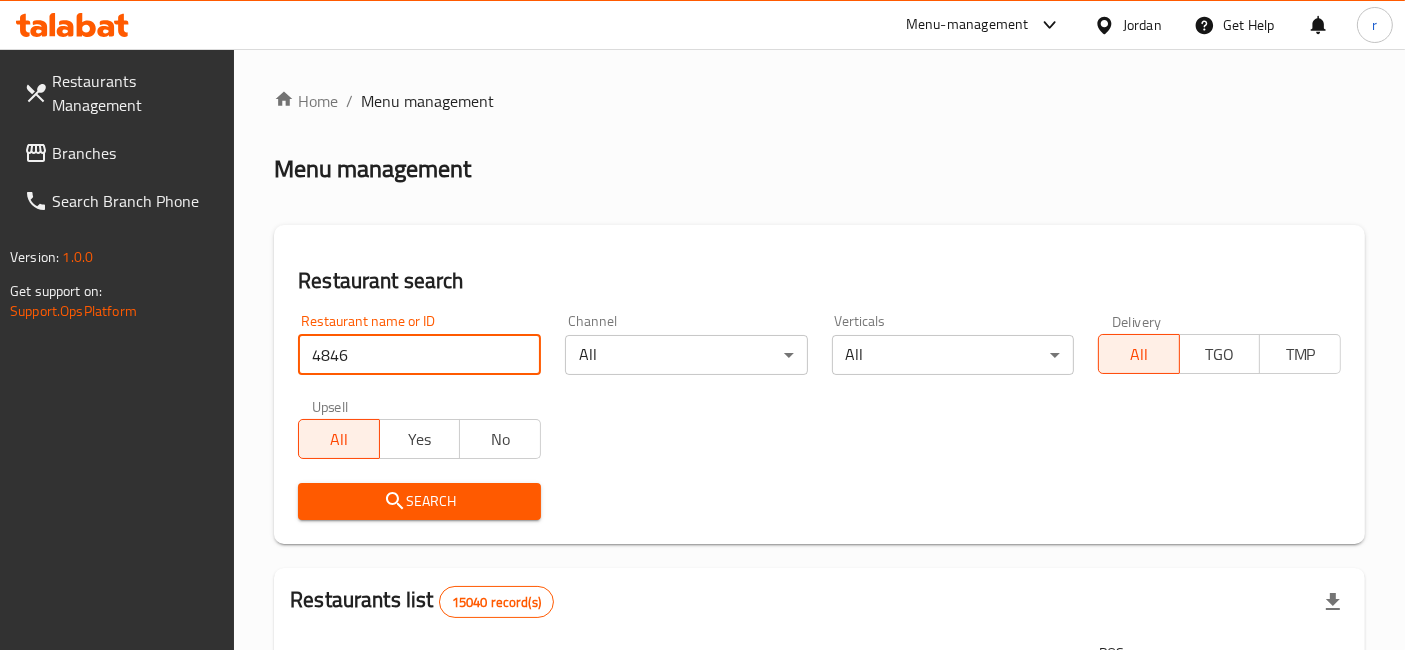 type on "4846" 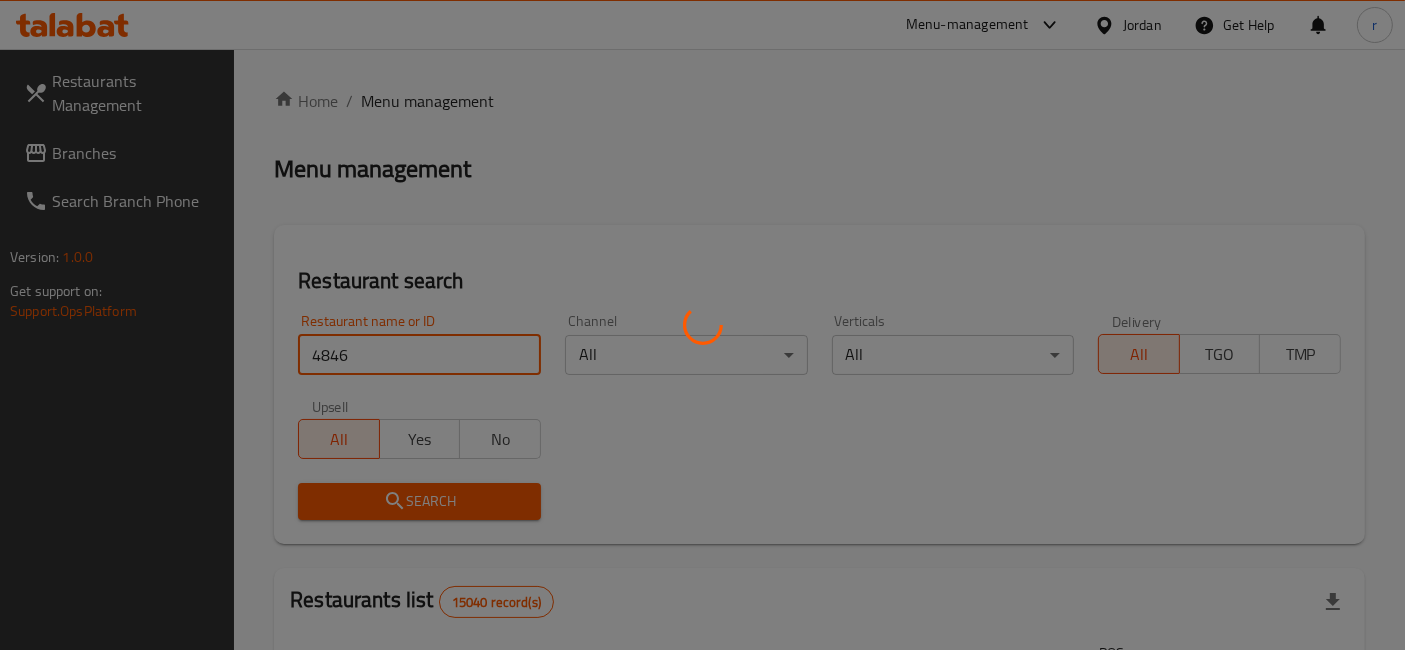 click on "Search" at bounding box center [419, 501] 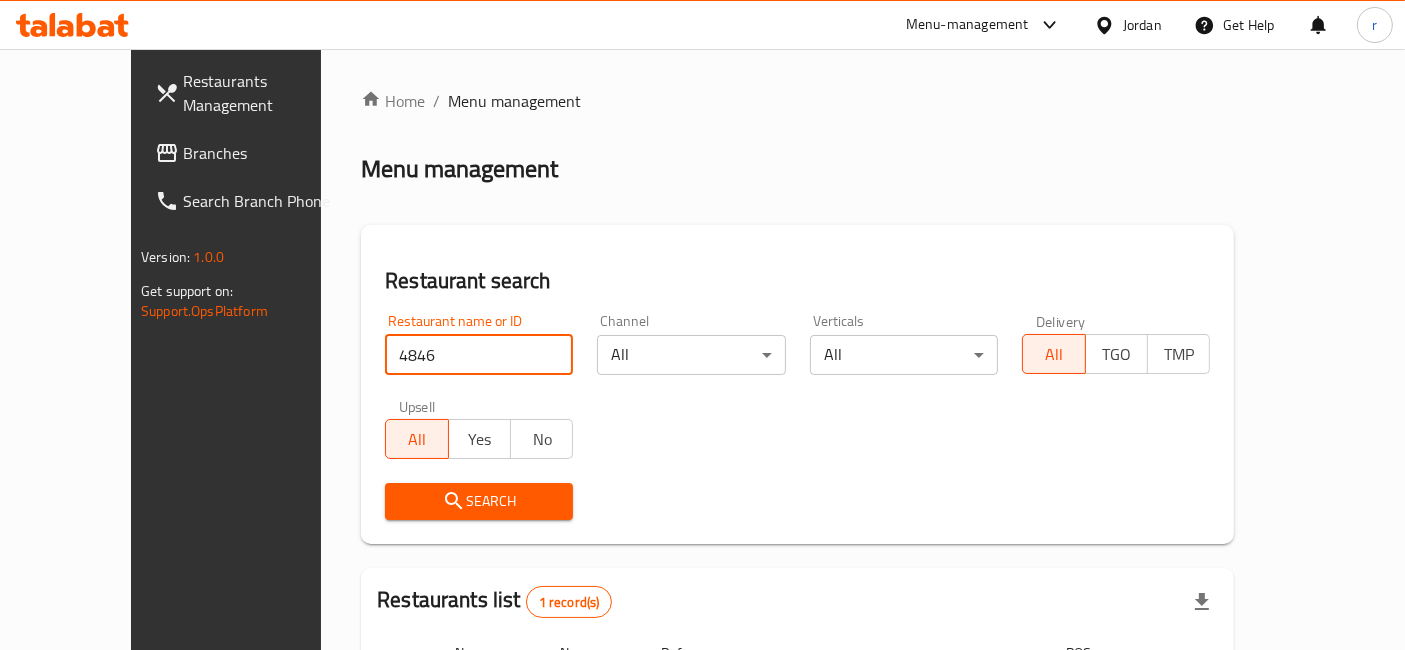 scroll, scrollTop: 202, scrollLeft: 0, axis: vertical 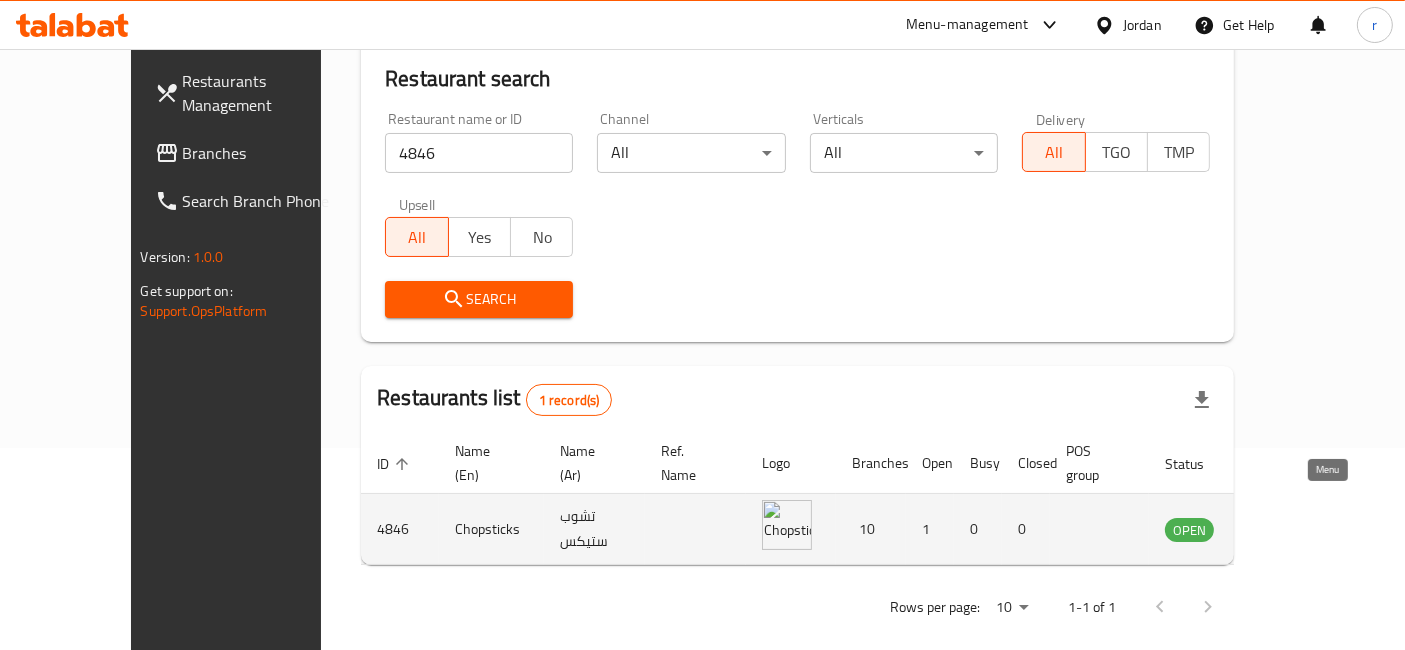 click 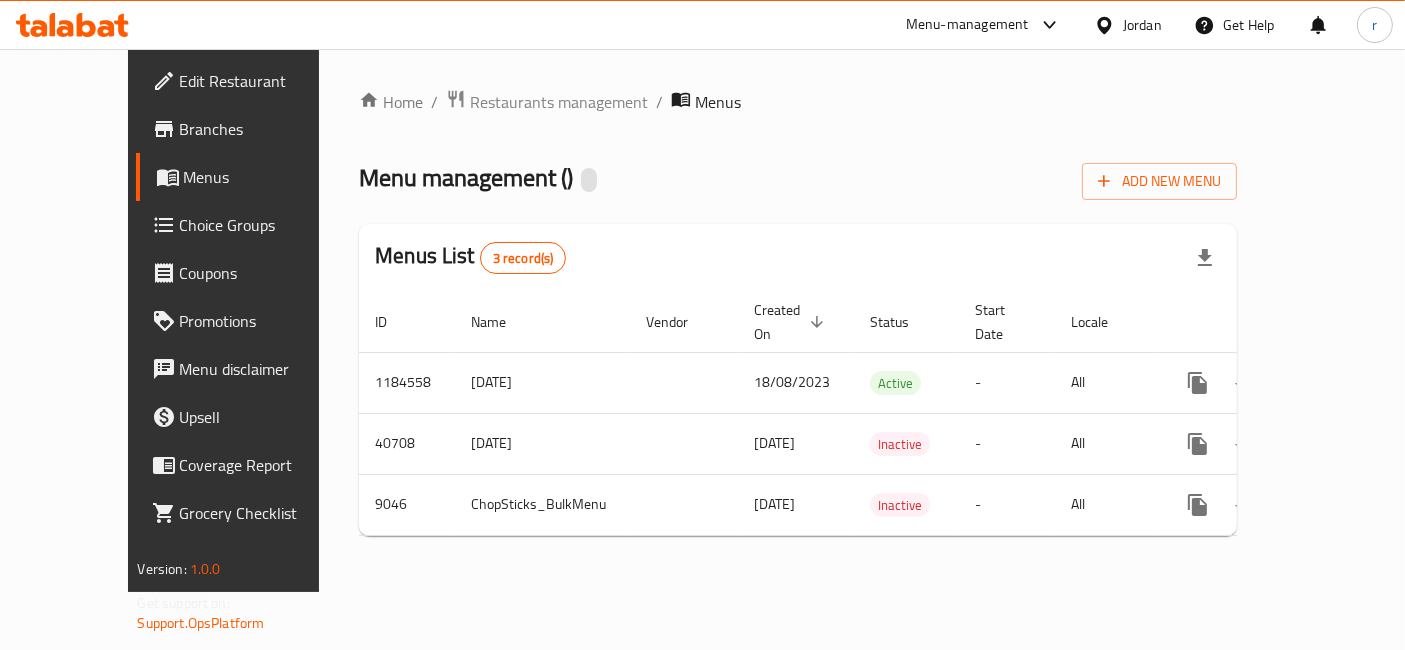 scroll, scrollTop: 0, scrollLeft: 0, axis: both 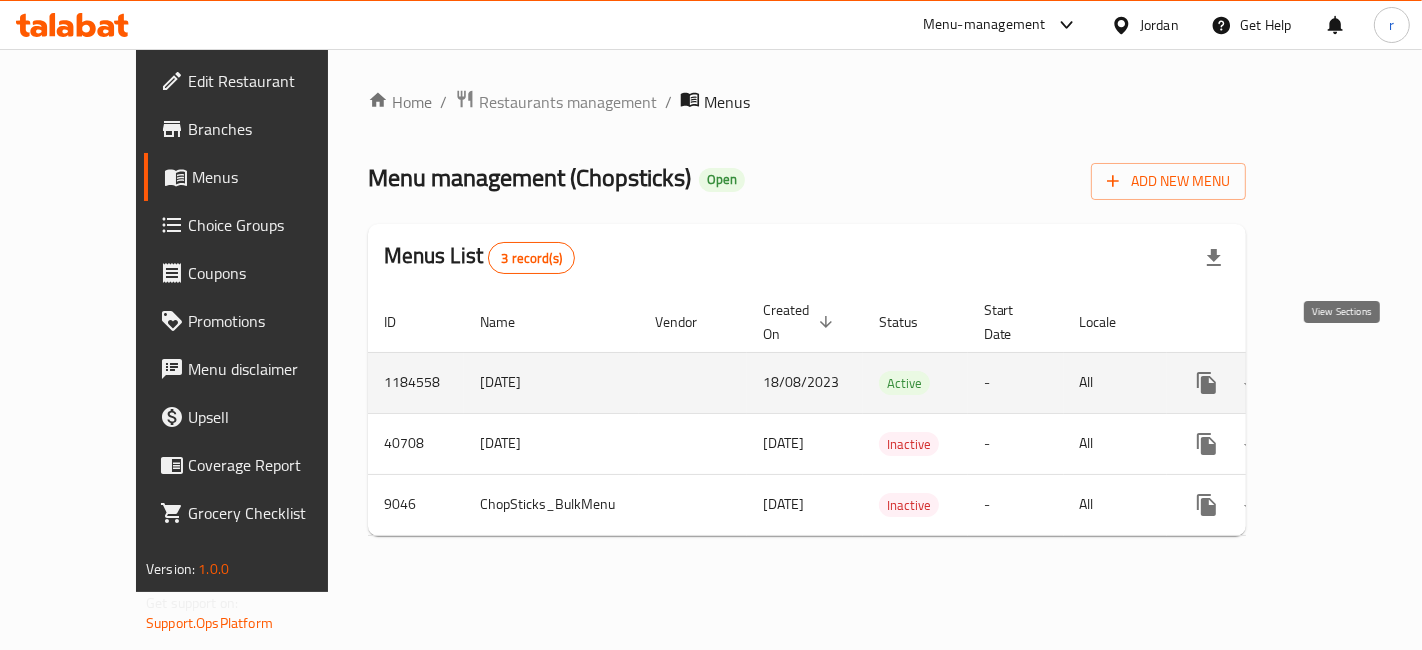 click 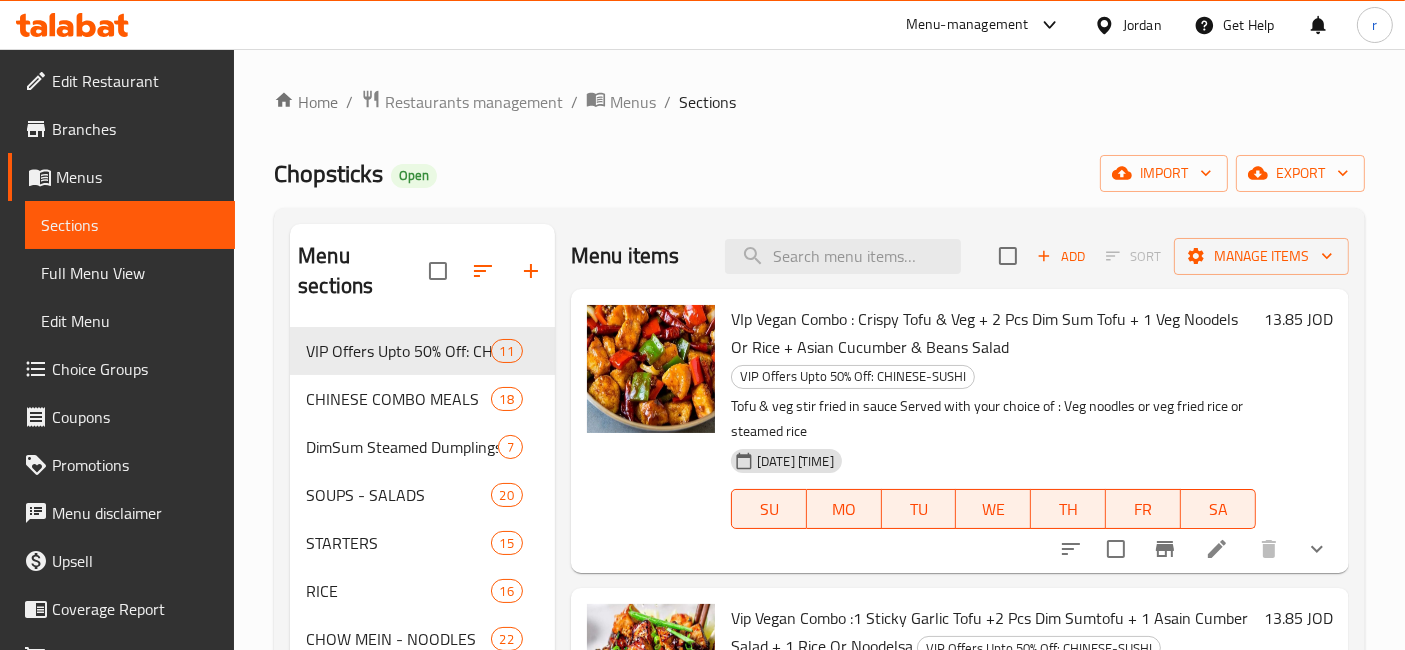 click on "Branches" at bounding box center (135, 129) 